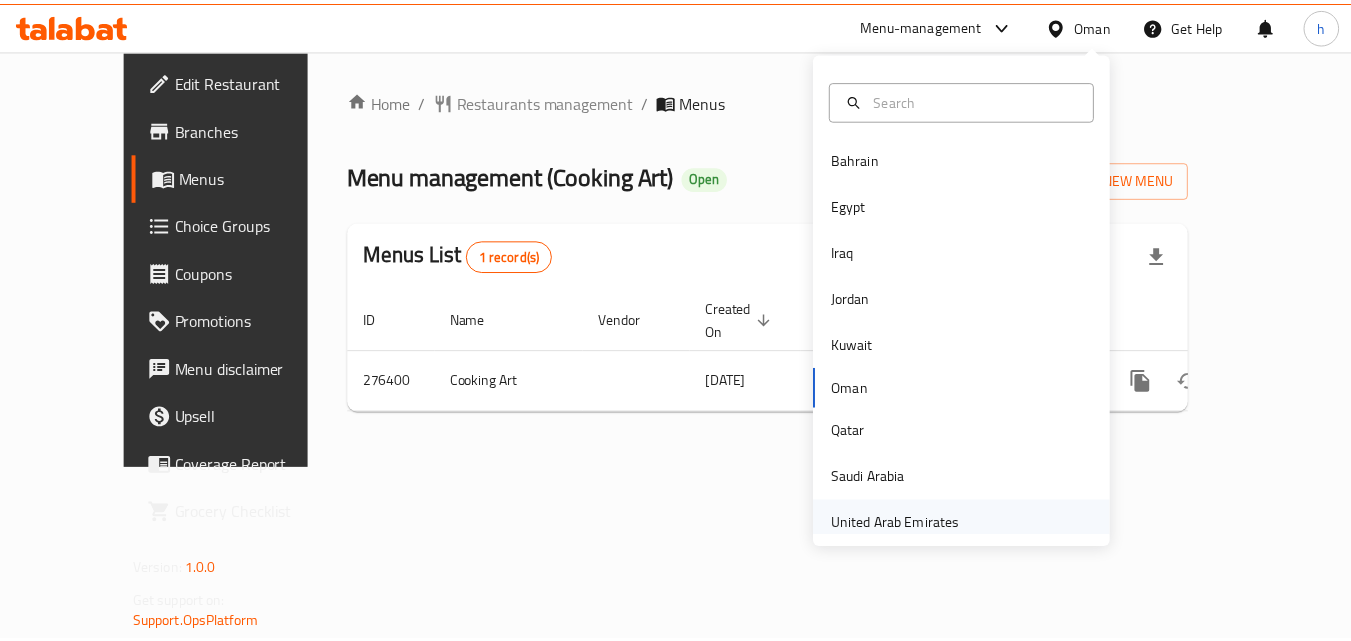 scroll, scrollTop: 0, scrollLeft: 0, axis: both 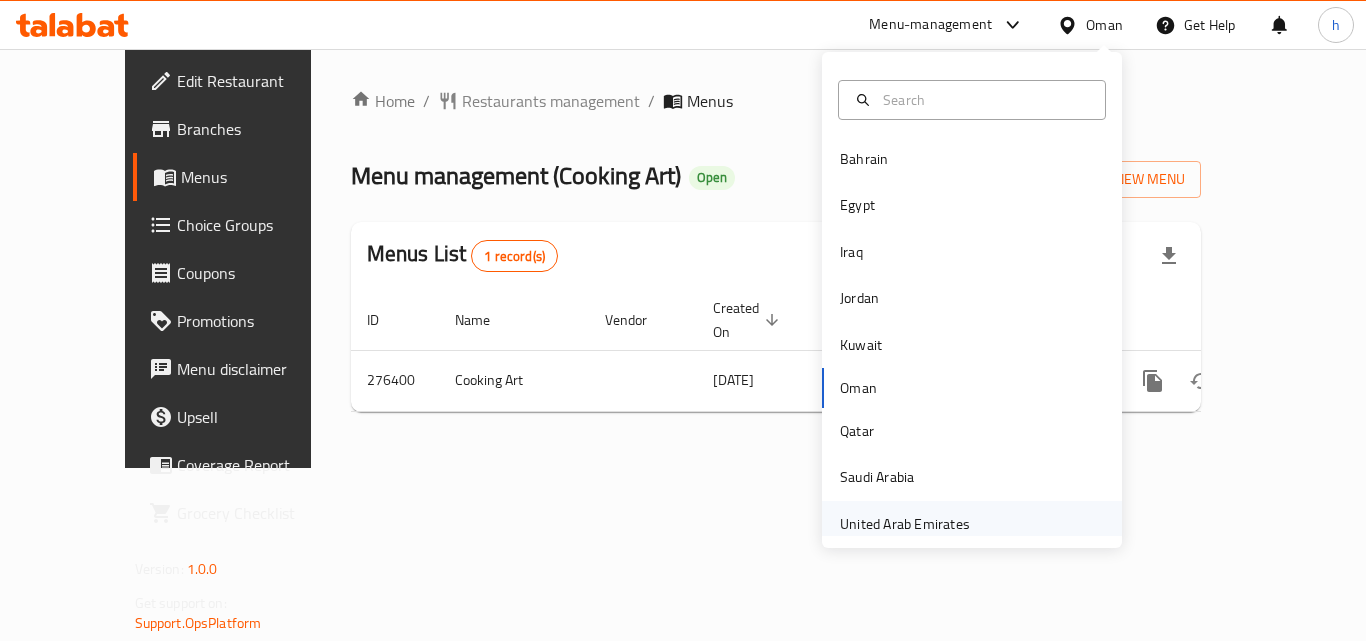 click on "United Arab Emirates" at bounding box center [905, 524] 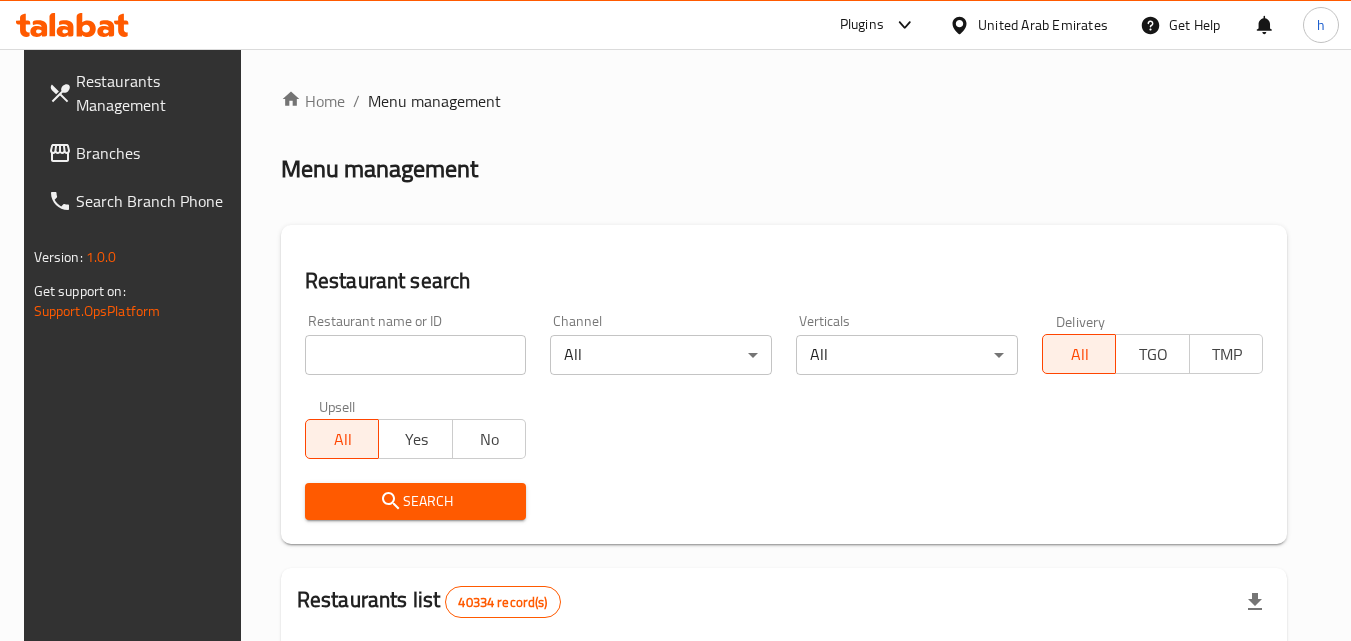 click on "Branches" at bounding box center (141, 153) 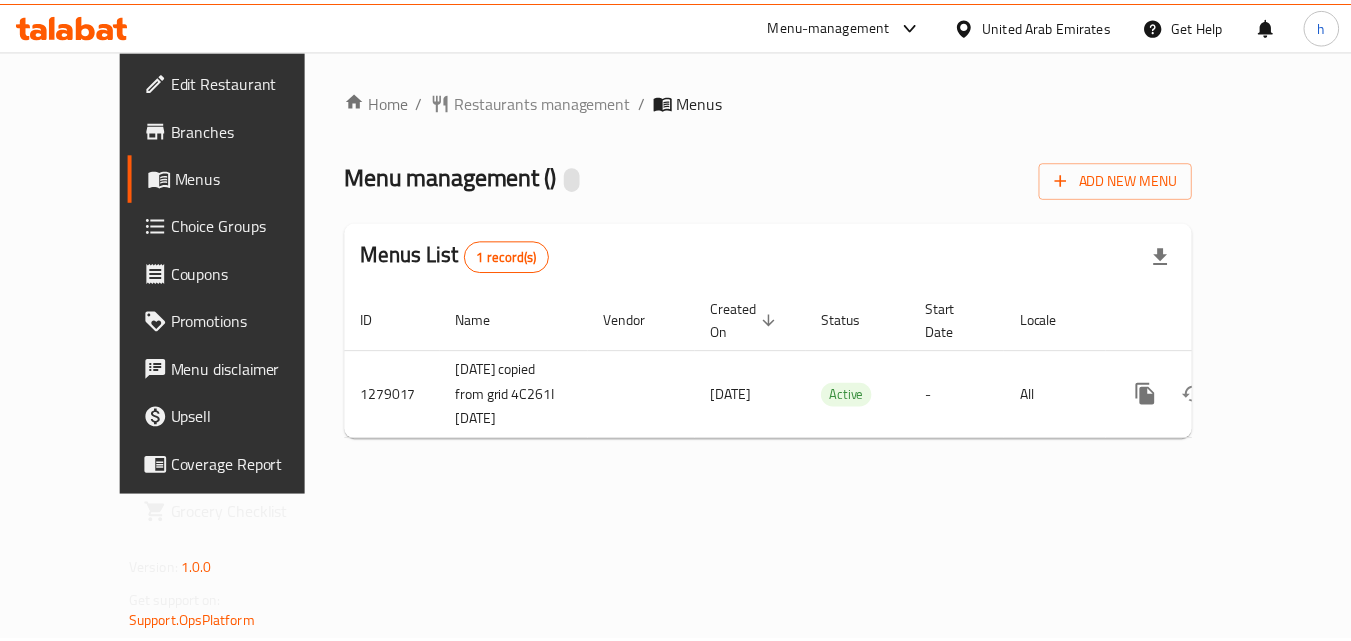 scroll, scrollTop: 0, scrollLeft: 0, axis: both 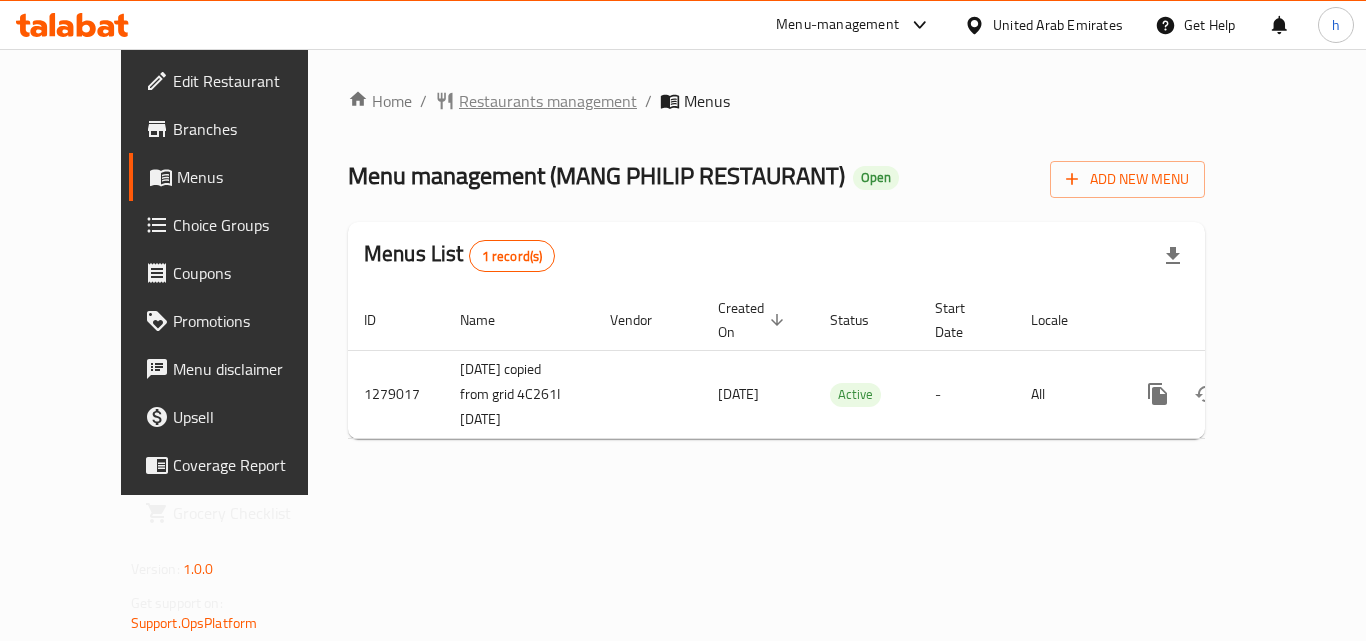 click on "Restaurants management" at bounding box center [548, 101] 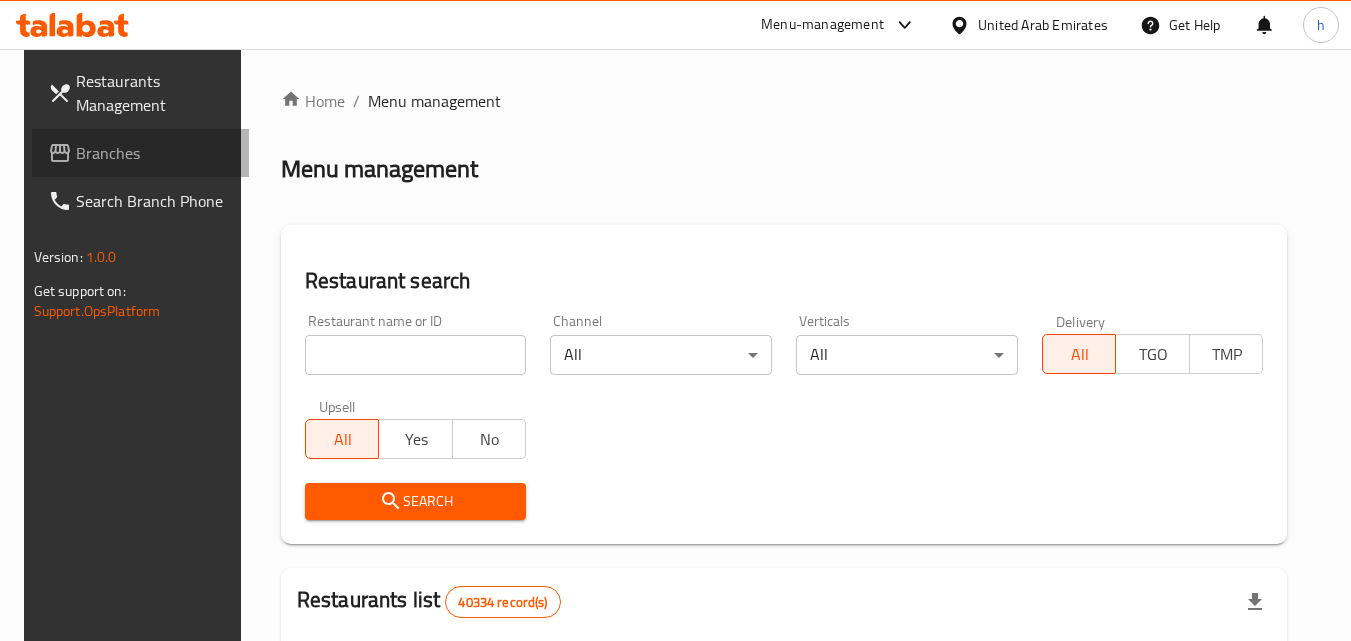 click on "Branches" at bounding box center [155, 153] 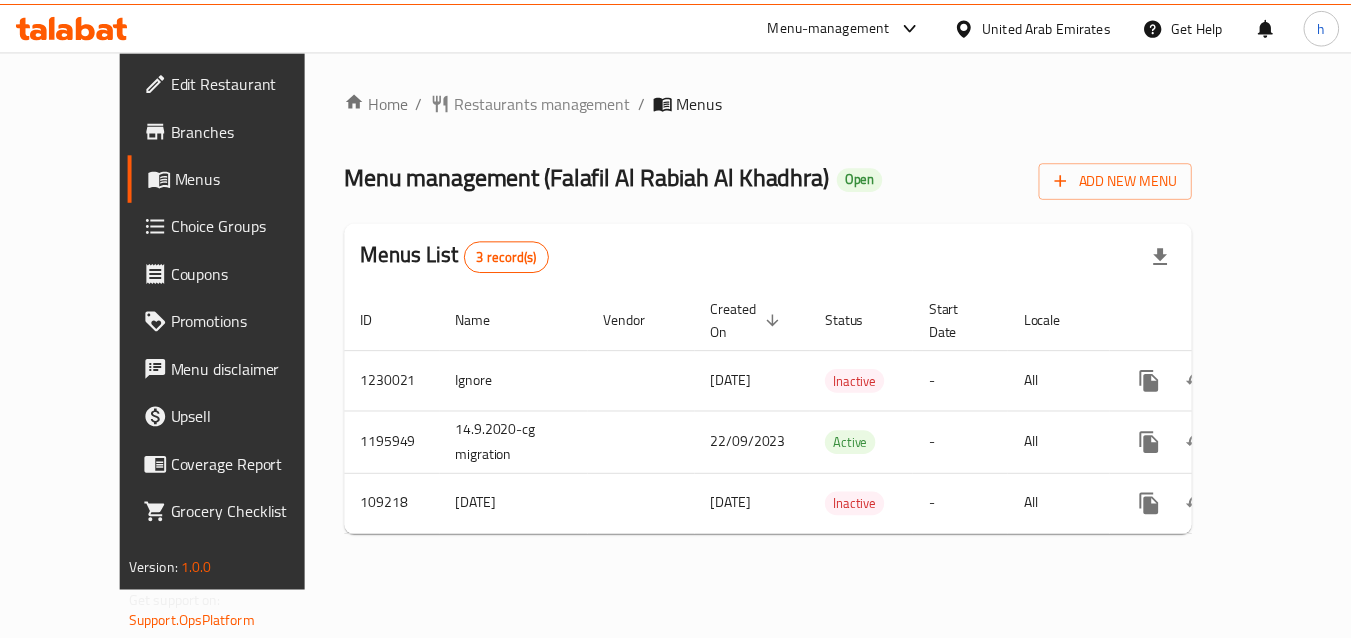 scroll, scrollTop: 0, scrollLeft: 0, axis: both 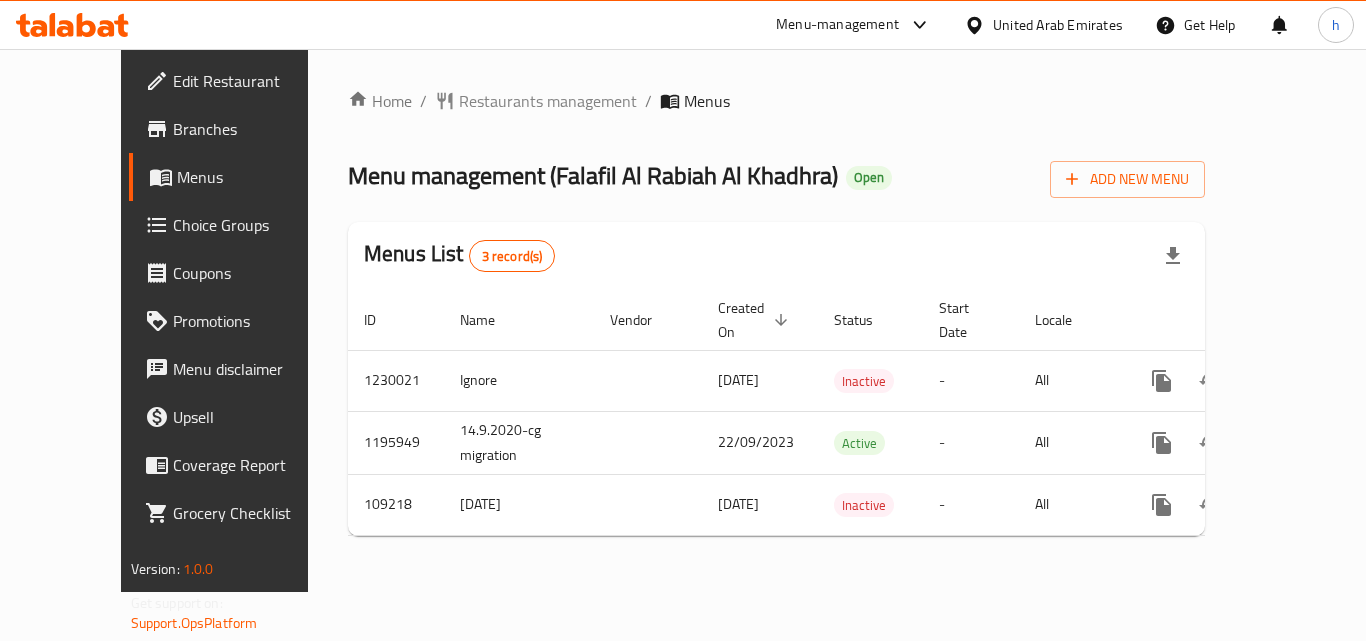 click on "United Arab Emirates" at bounding box center [1058, 25] 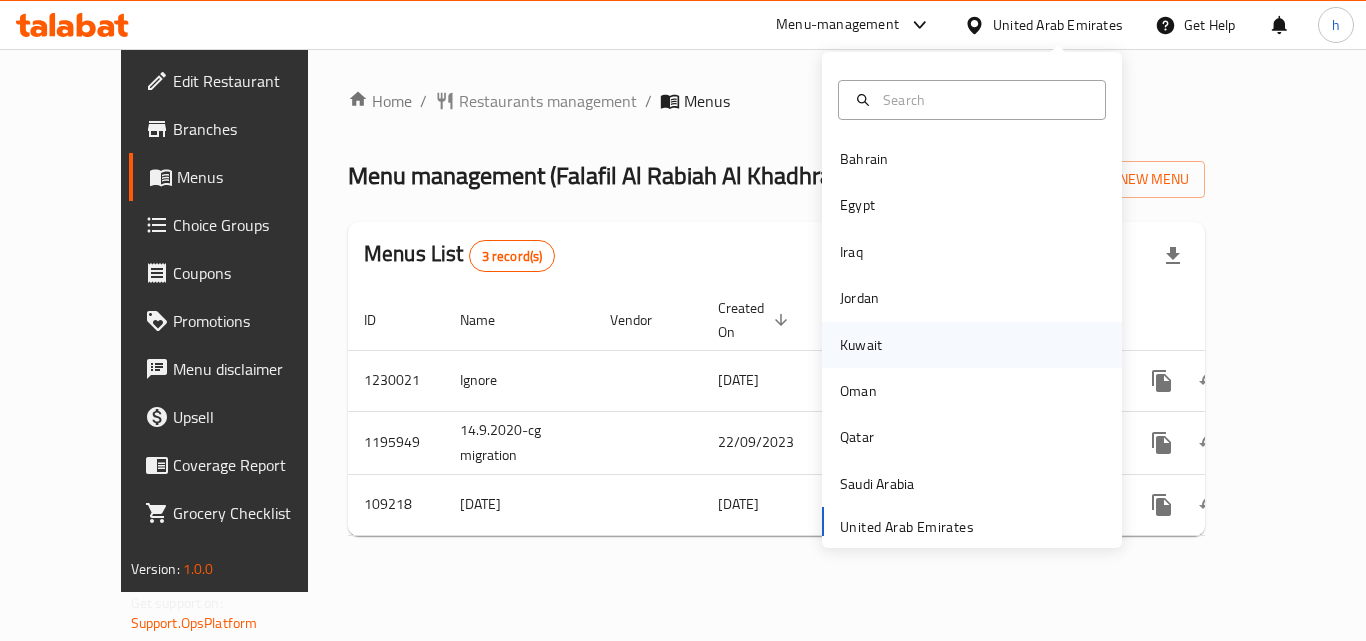 click on "Kuwait" at bounding box center [861, 345] 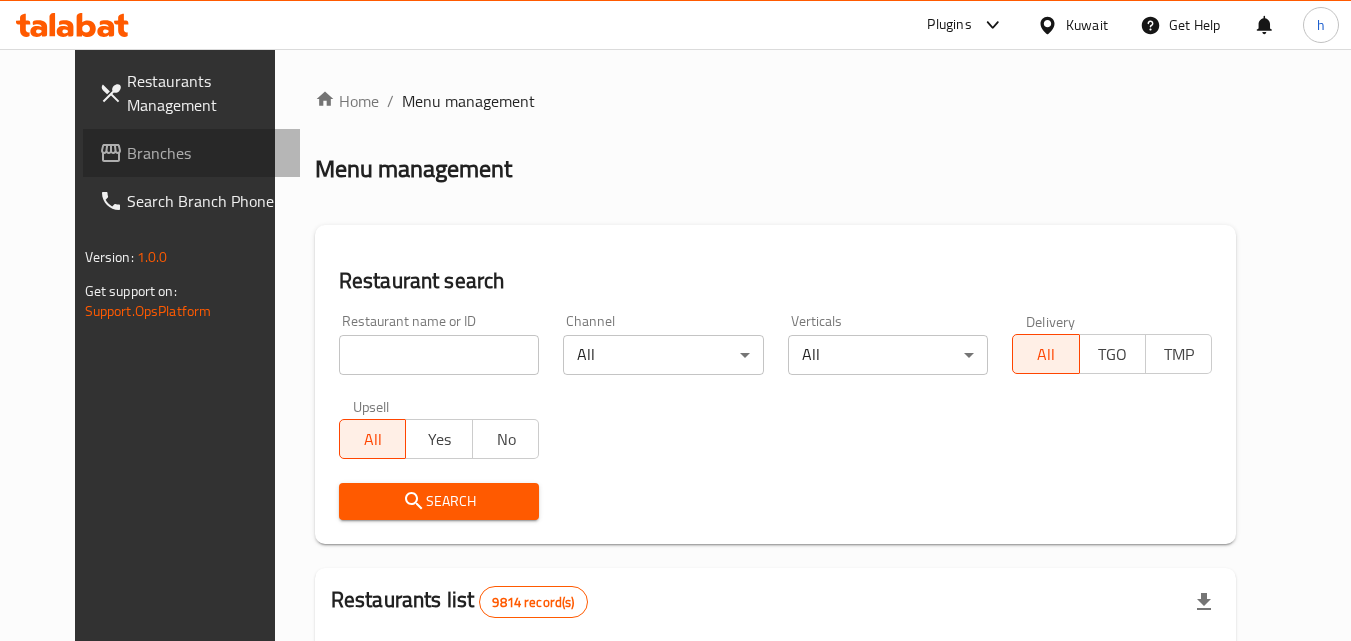 click on "Branches" at bounding box center [206, 153] 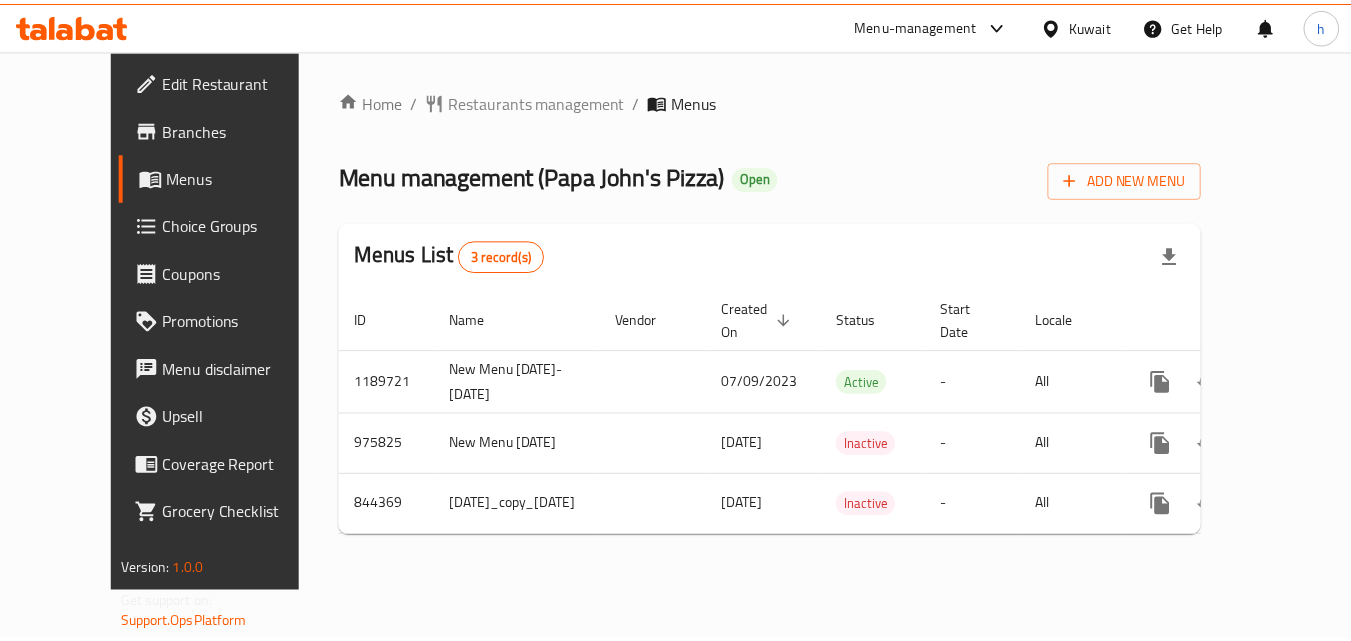 scroll, scrollTop: 0, scrollLeft: 0, axis: both 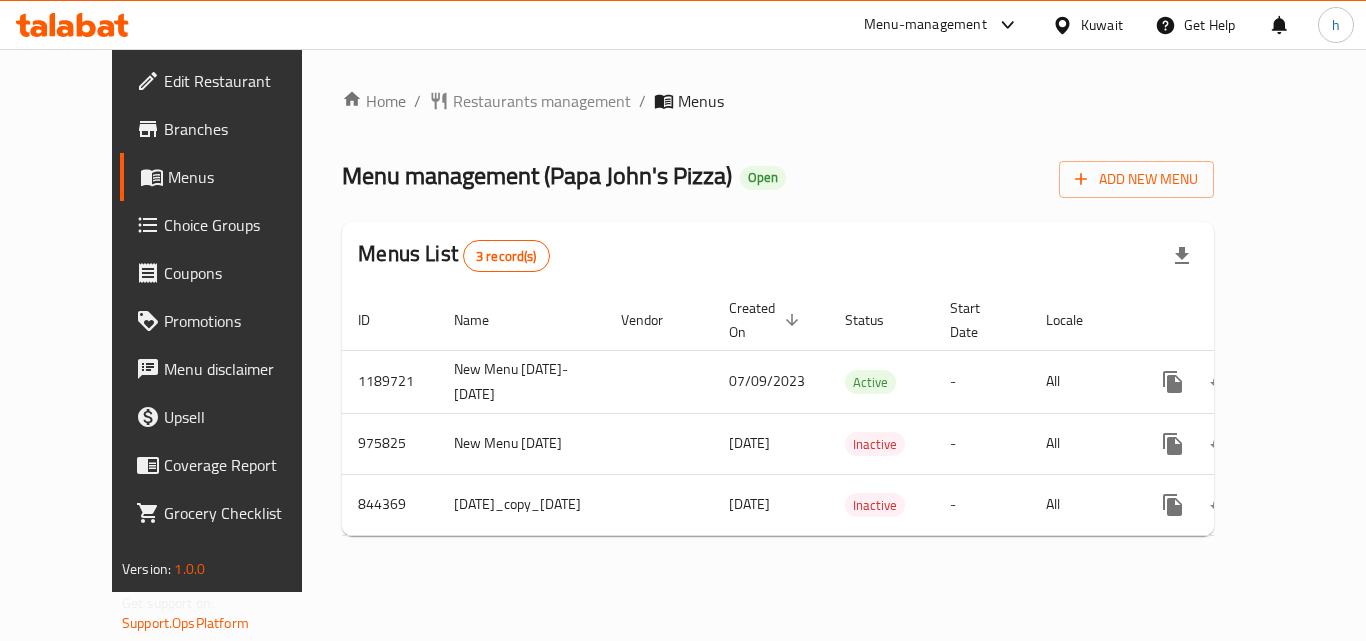 click on "Kuwait" at bounding box center (1087, 25) 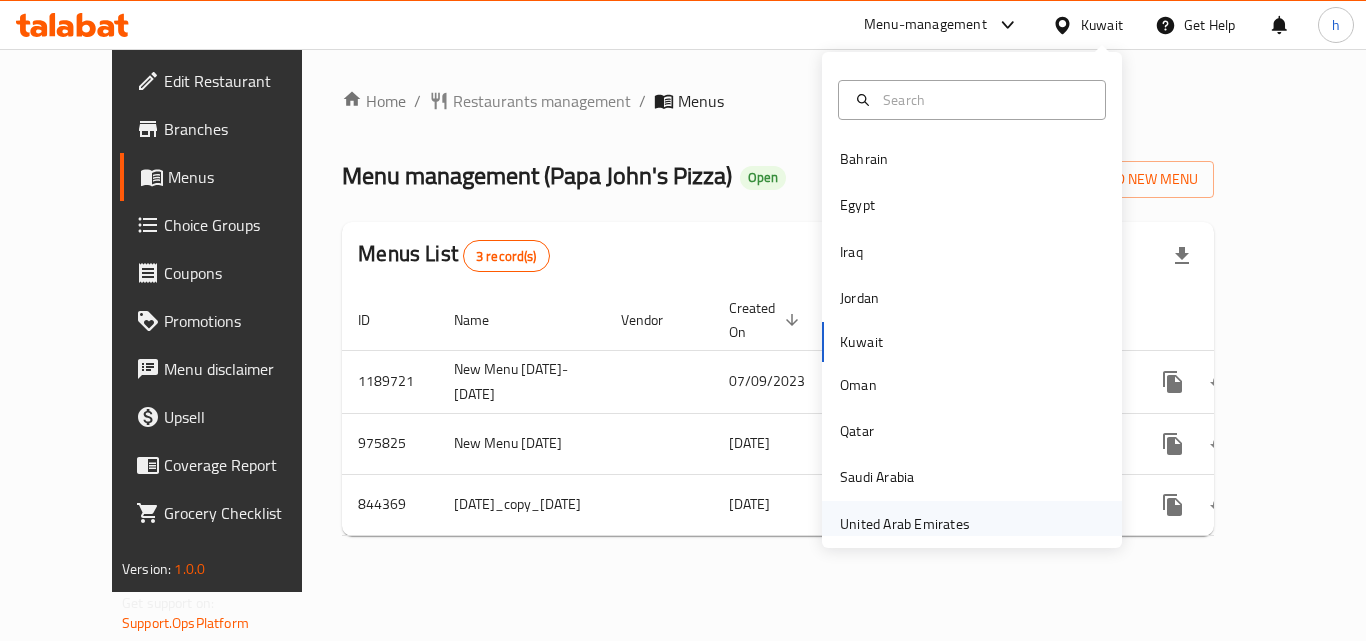 click on "United Arab Emirates" at bounding box center (905, 524) 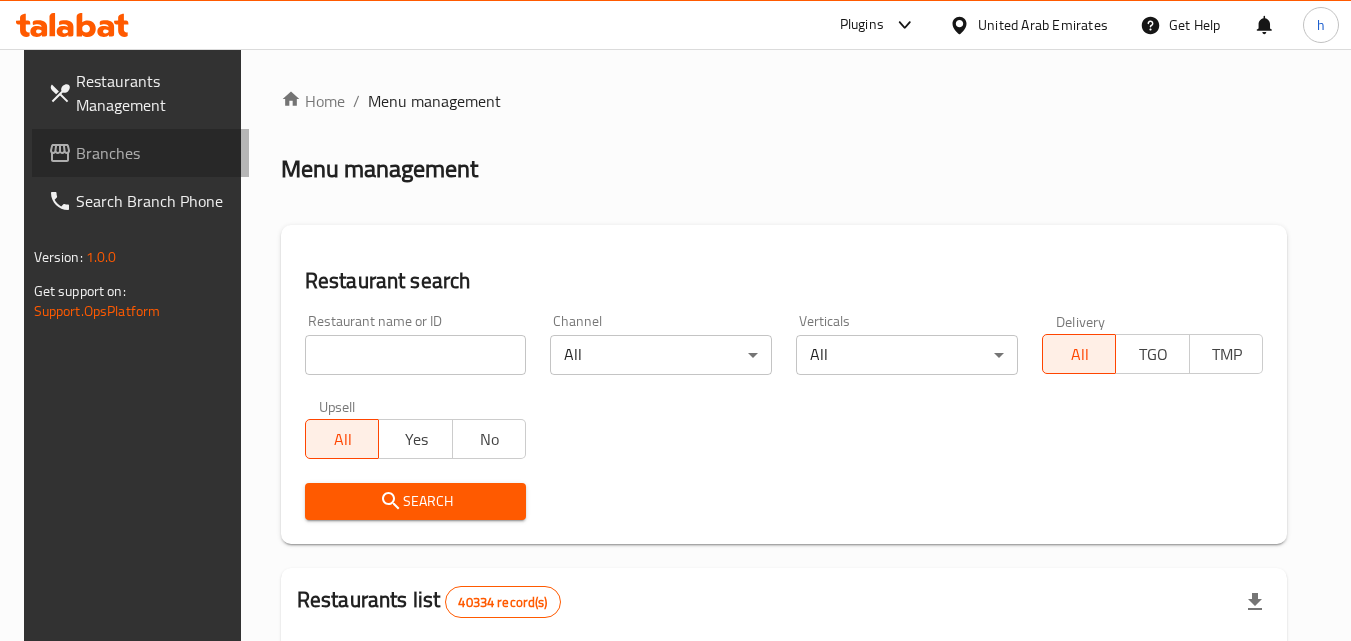 click on "Branches" at bounding box center [155, 153] 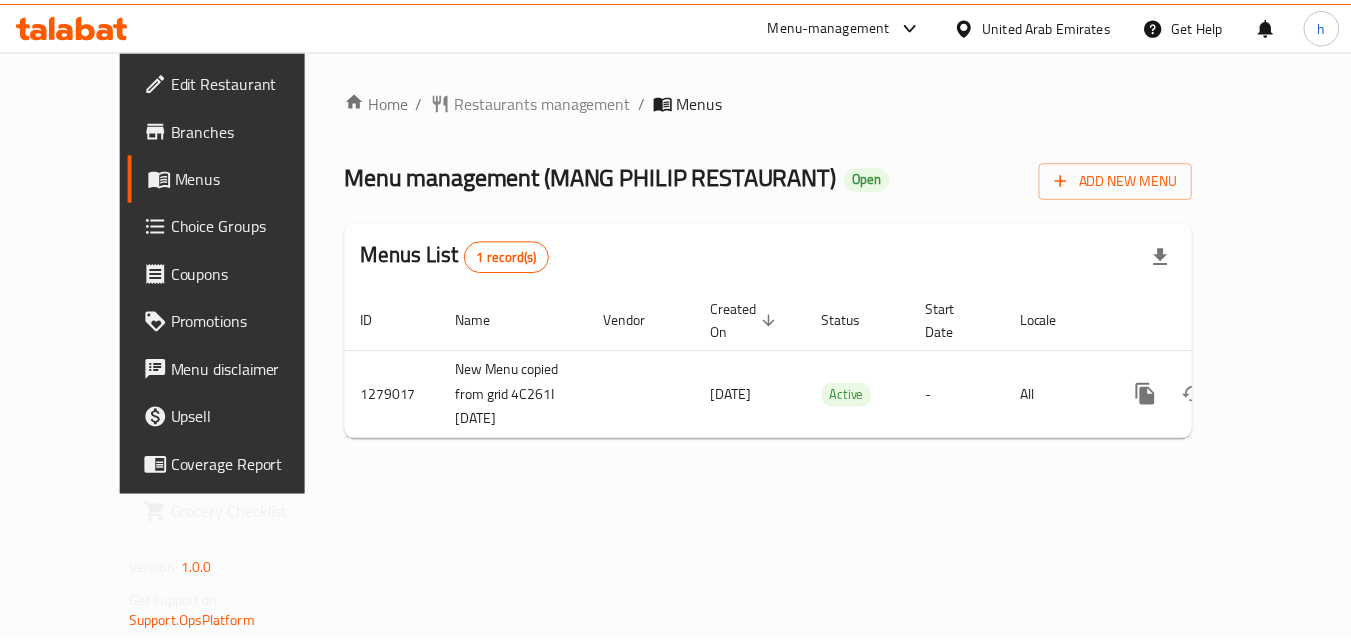 scroll, scrollTop: 0, scrollLeft: 0, axis: both 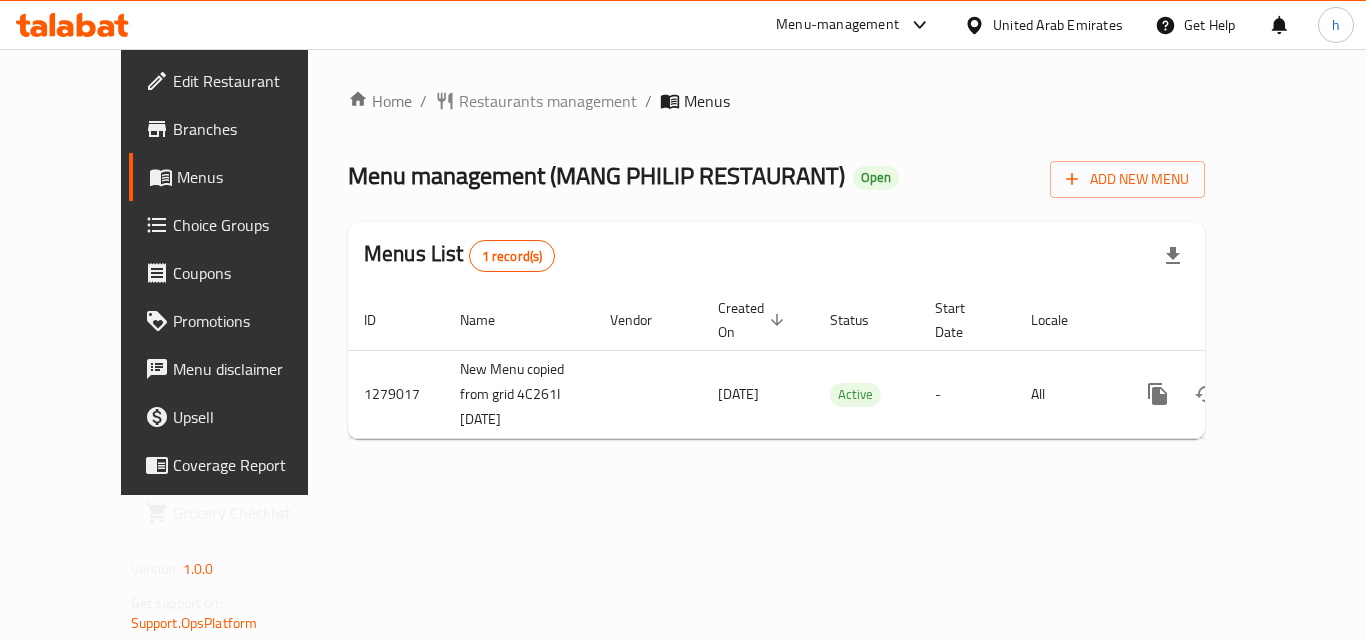 click on "United Arab Emirates" at bounding box center (1058, 25) 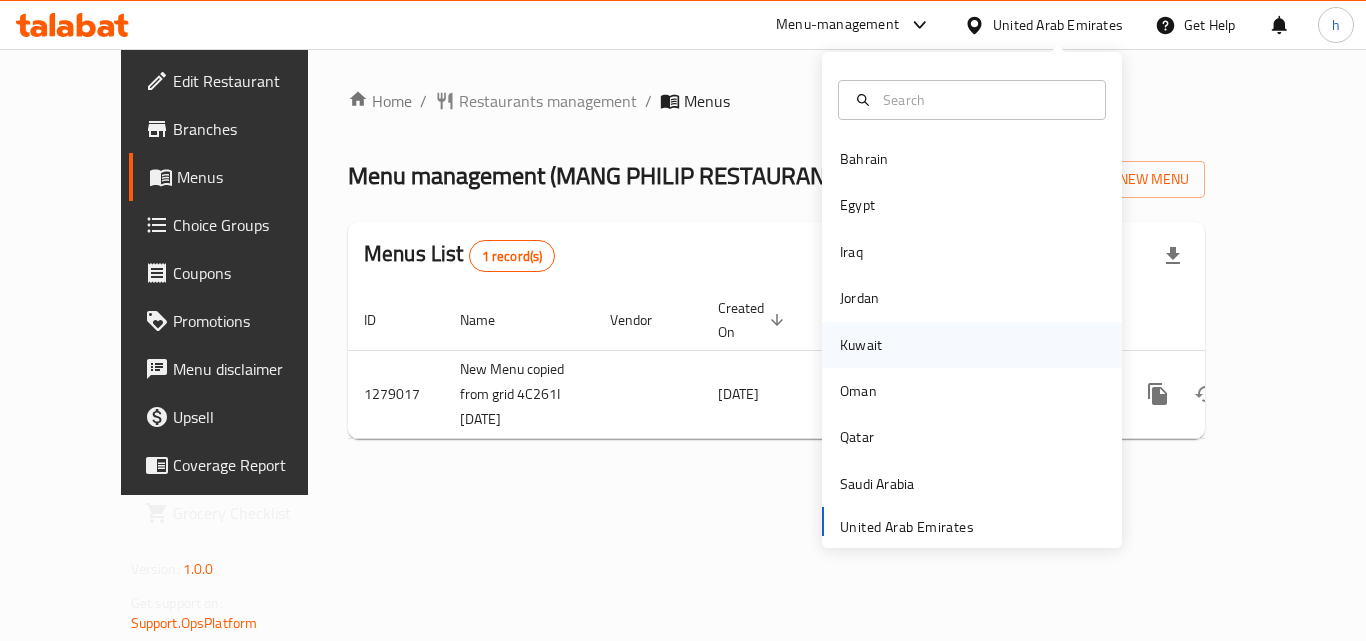 click on "Kuwait" at bounding box center (861, 345) 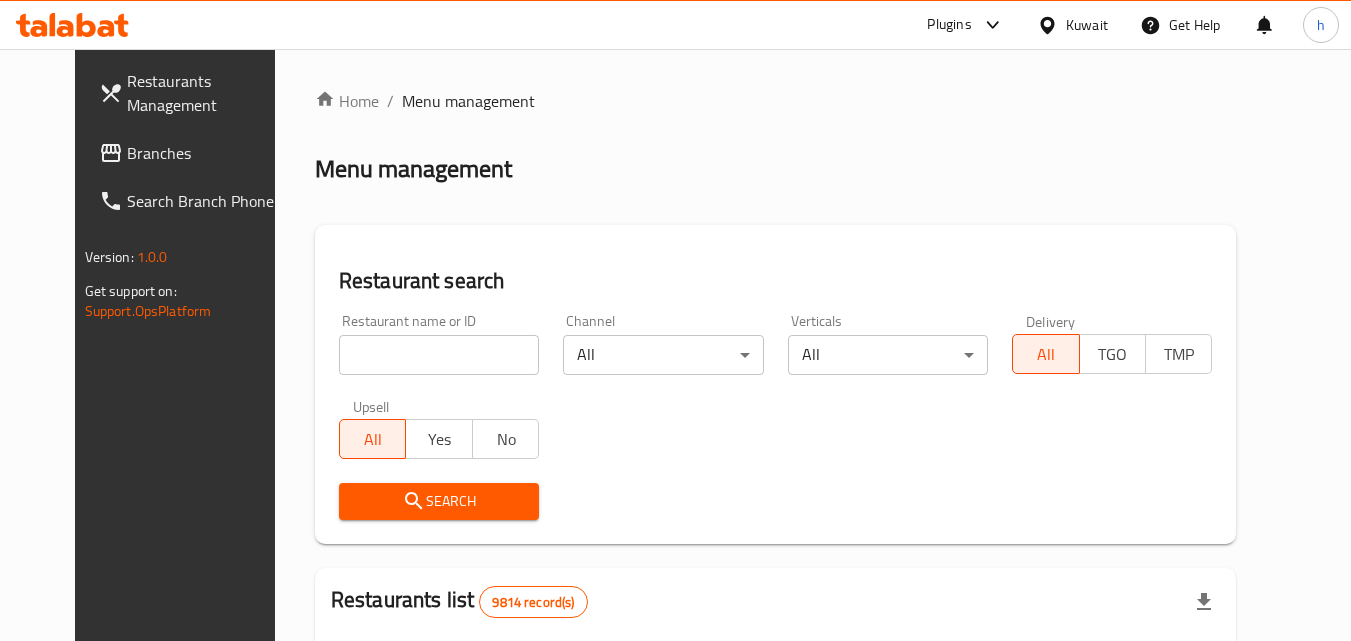 click on "Branches" at bounding box center (206, 153) 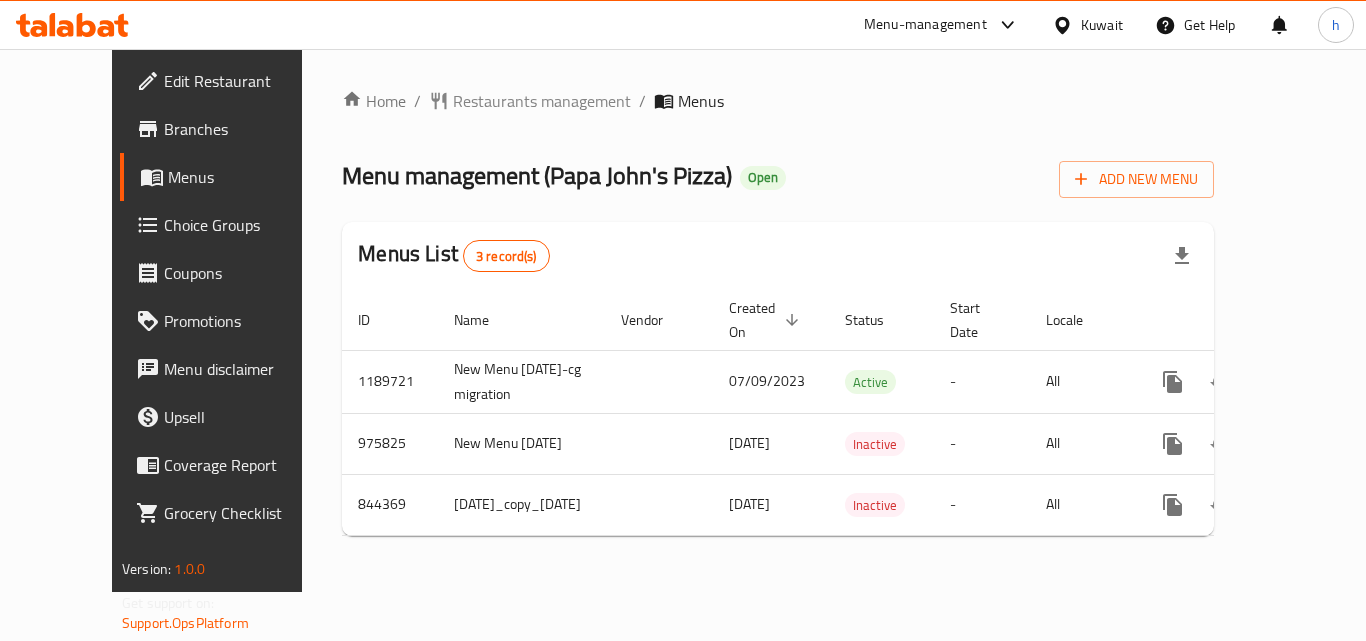 scroll, scrollTop: 0, scrollLeft: 0, axis: both 